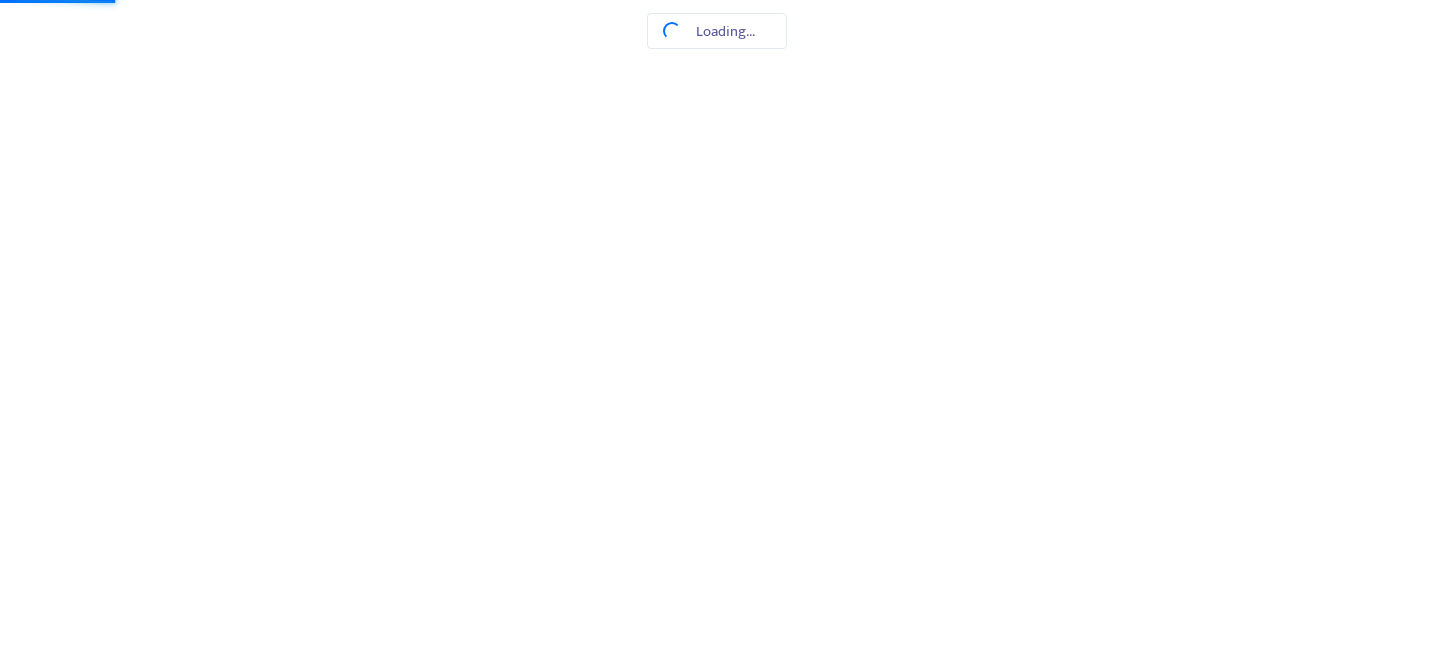 scroll, scrollTop: 0, scrollLeft: 0, axis: both 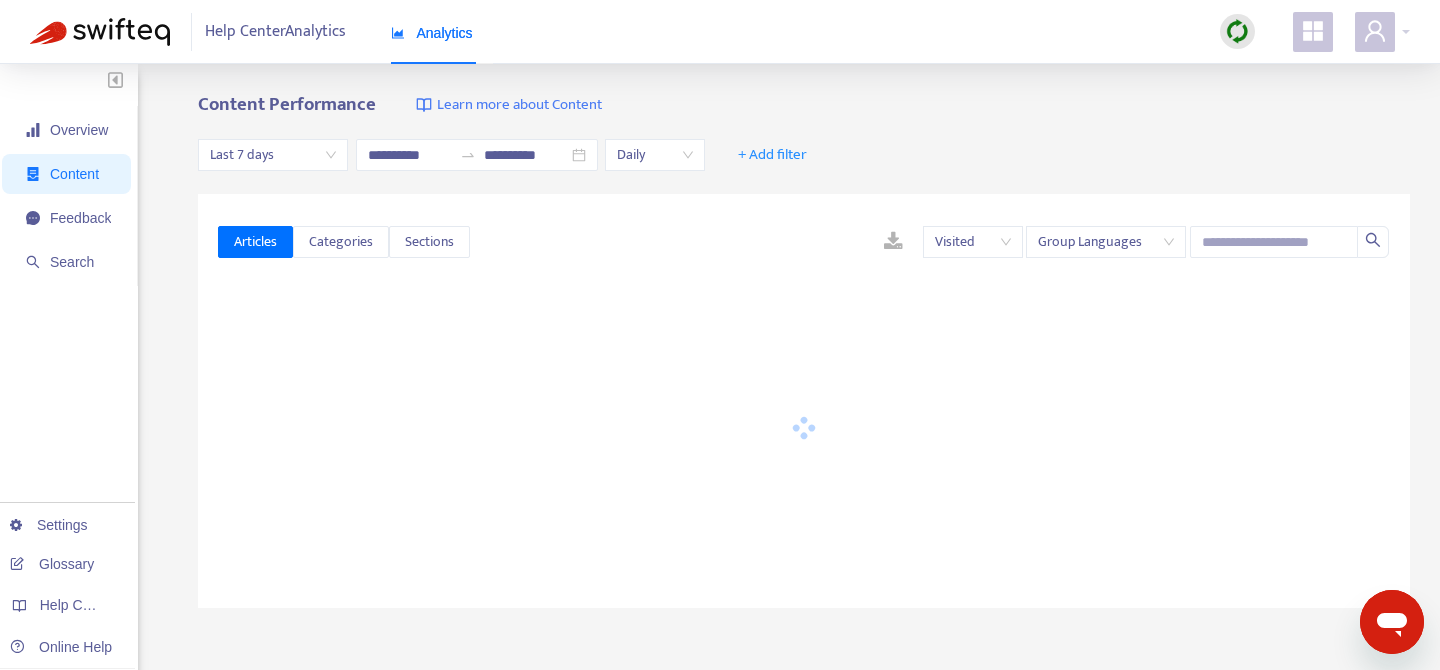type on "**********" 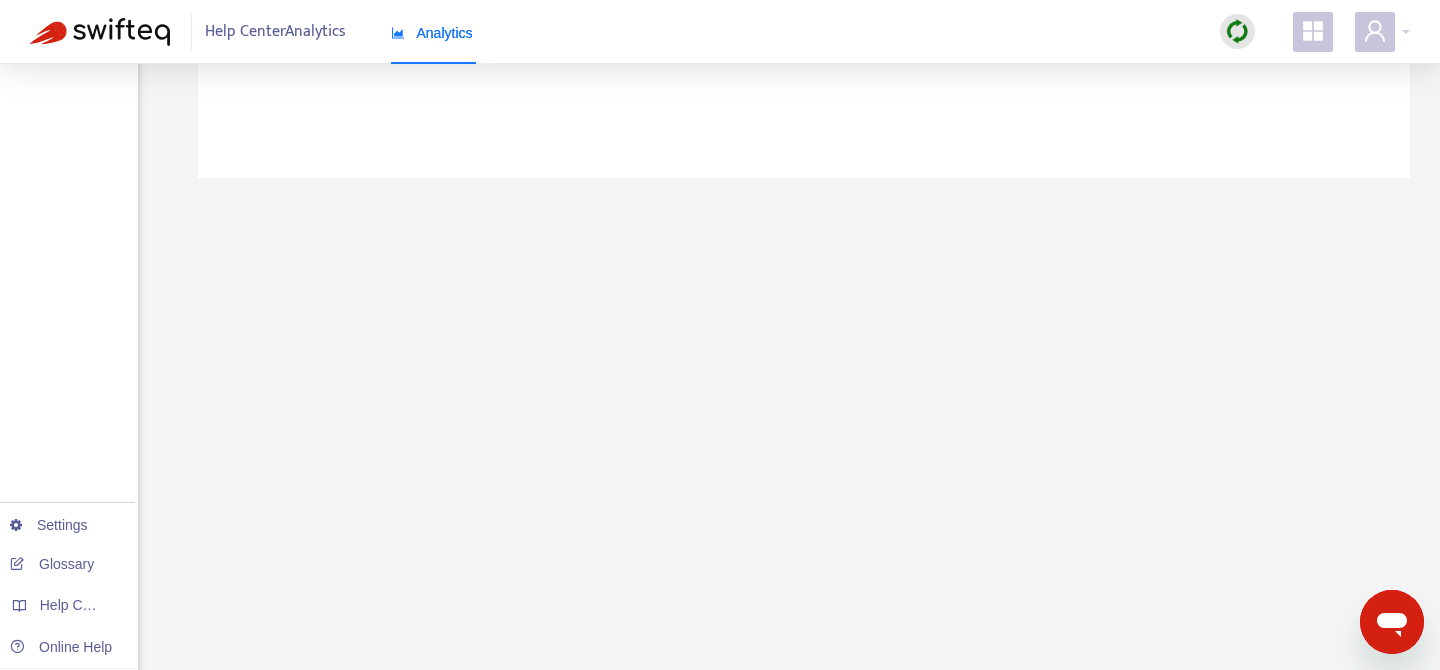 scroll, scrollTop: 0, scrollLeft: 0, axis: both 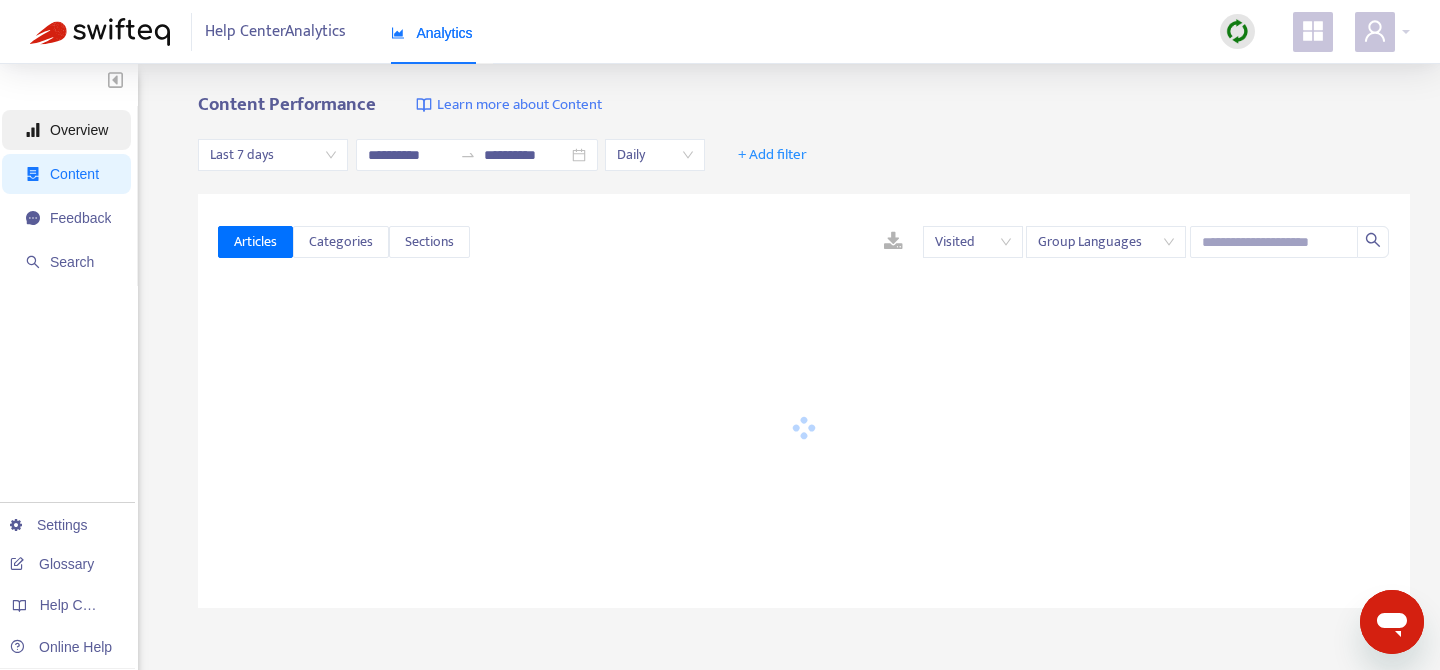 click on "Overview" at bounding box center [68, 130] 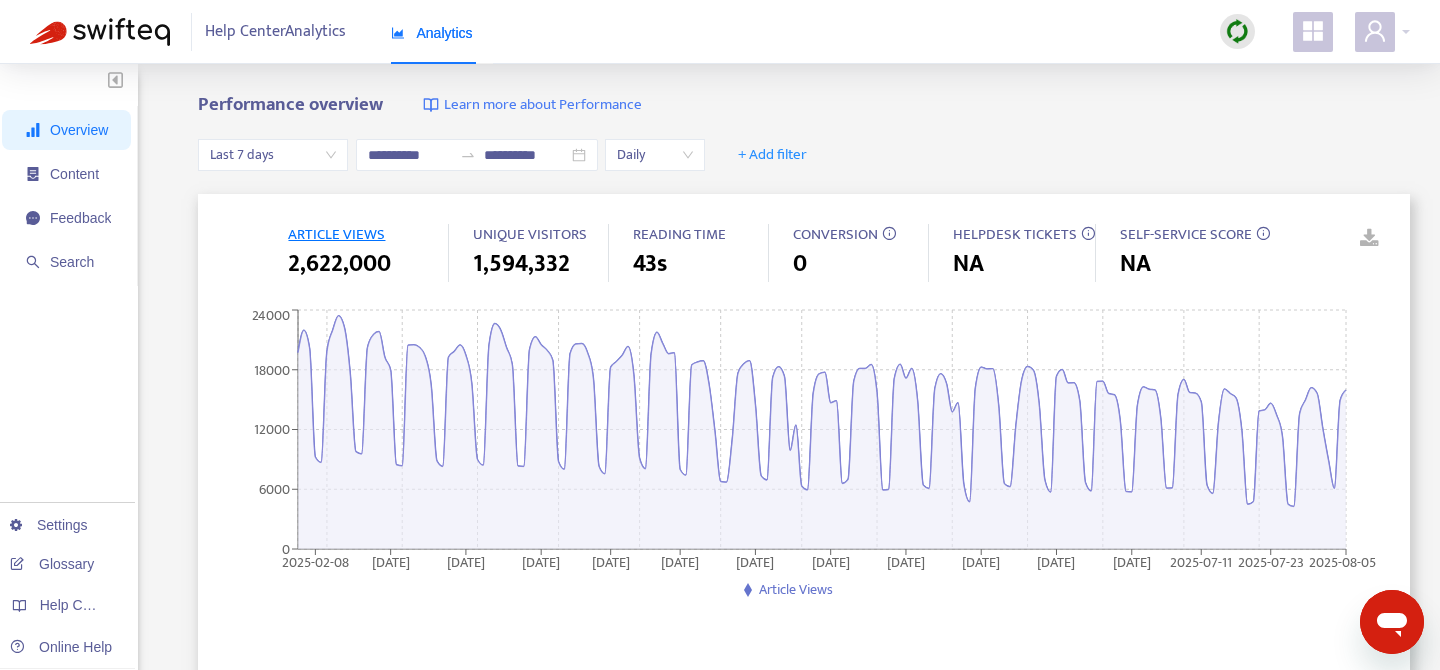 click on "Last 7 days" at bounding box center (273, 155) 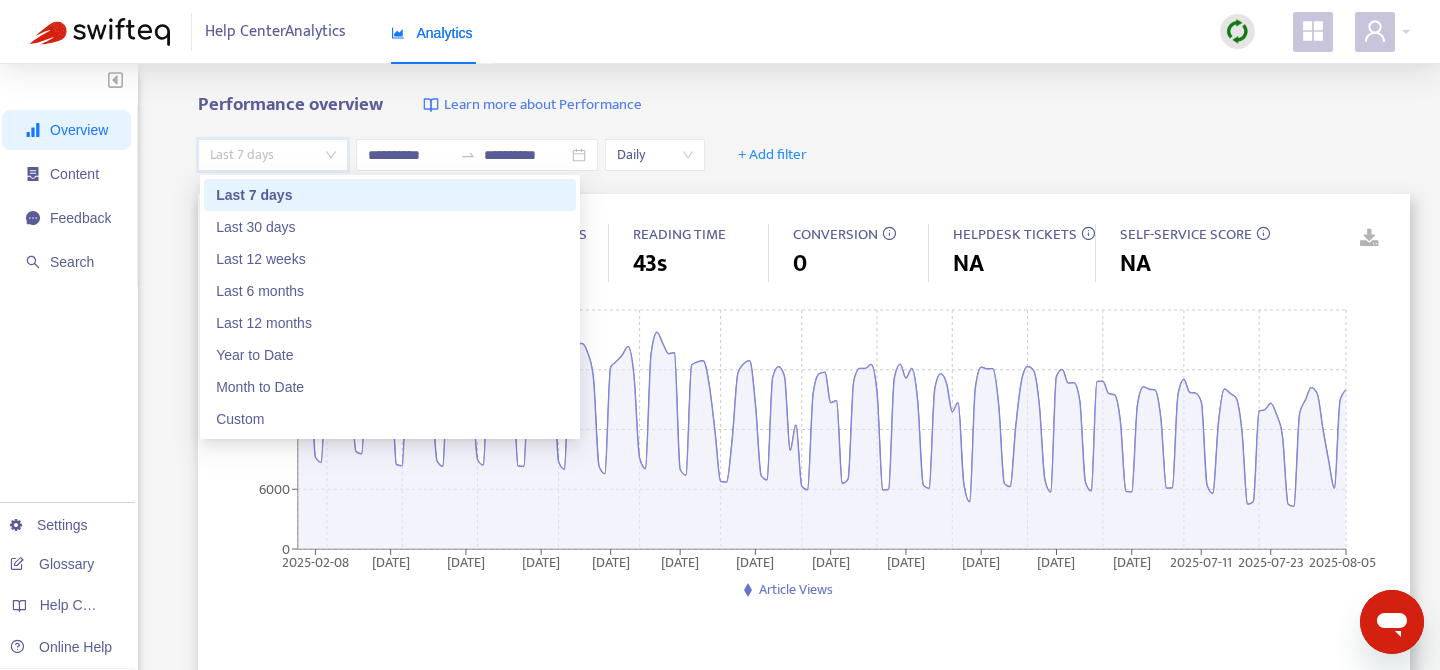 click on "Performance overview Learn more about Performance" at bounding box center [804, 105] 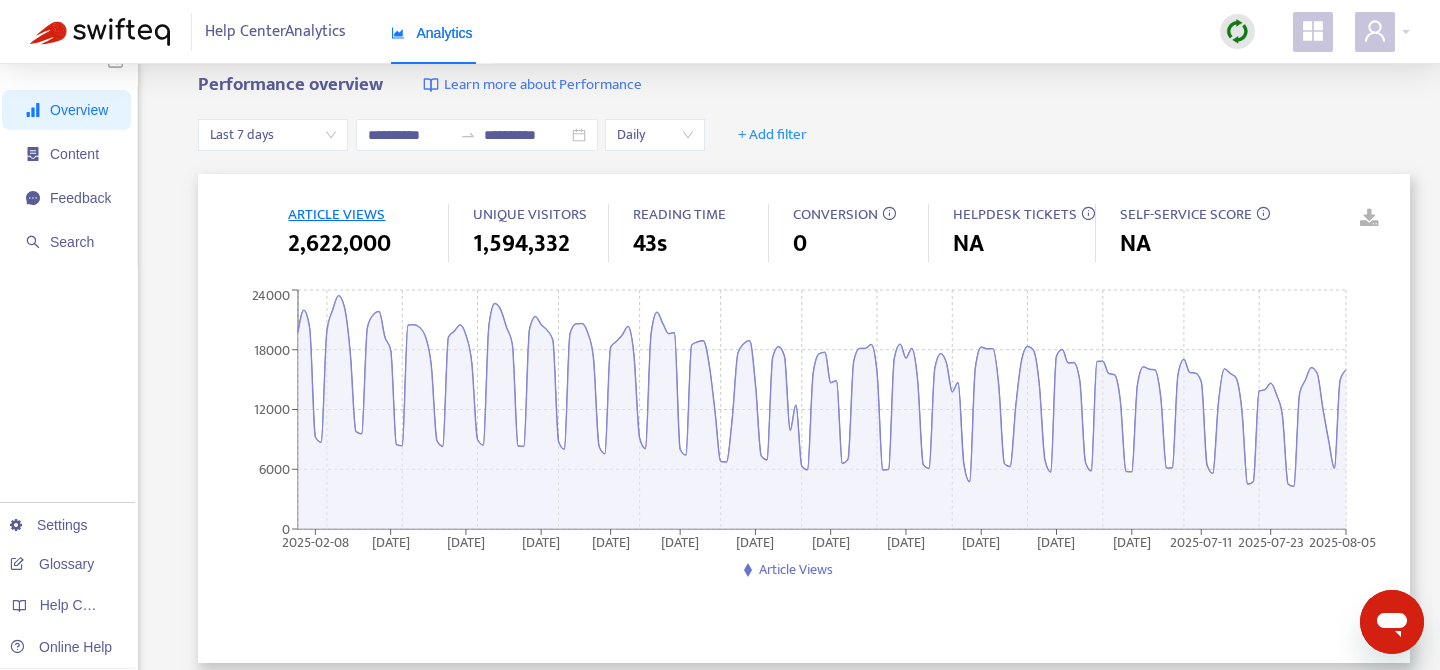 scroll, scrollTop: 0, scrollLeft: 0, axis: both 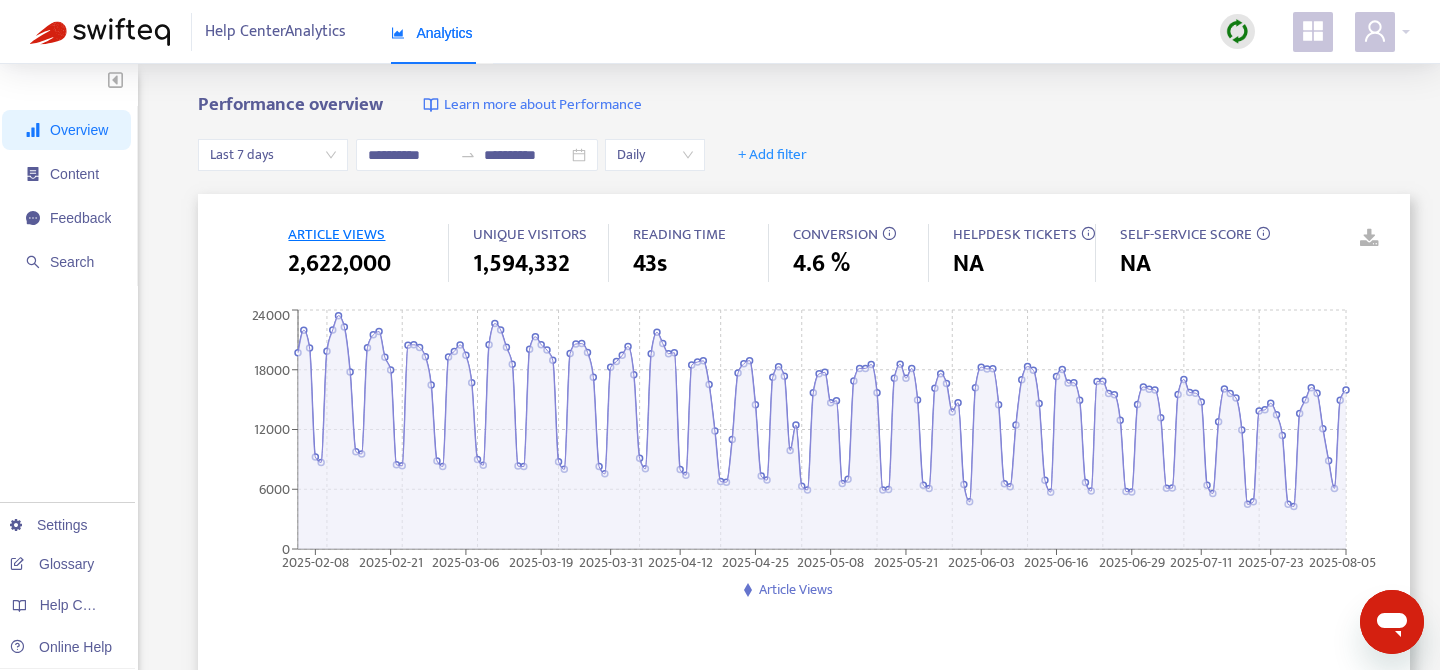 click on "Last 7 days" at bounding box center (273, 155) 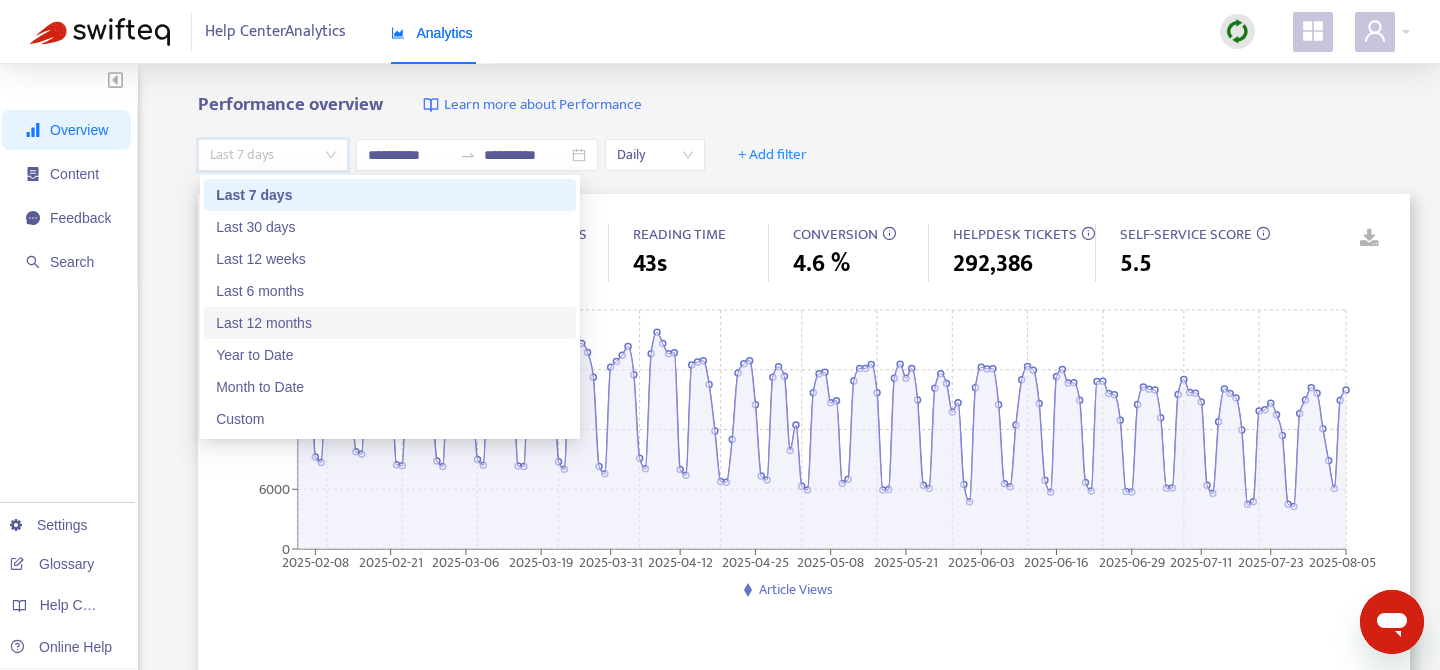 click on "Last 12 months" at bounding box center [390, 323] 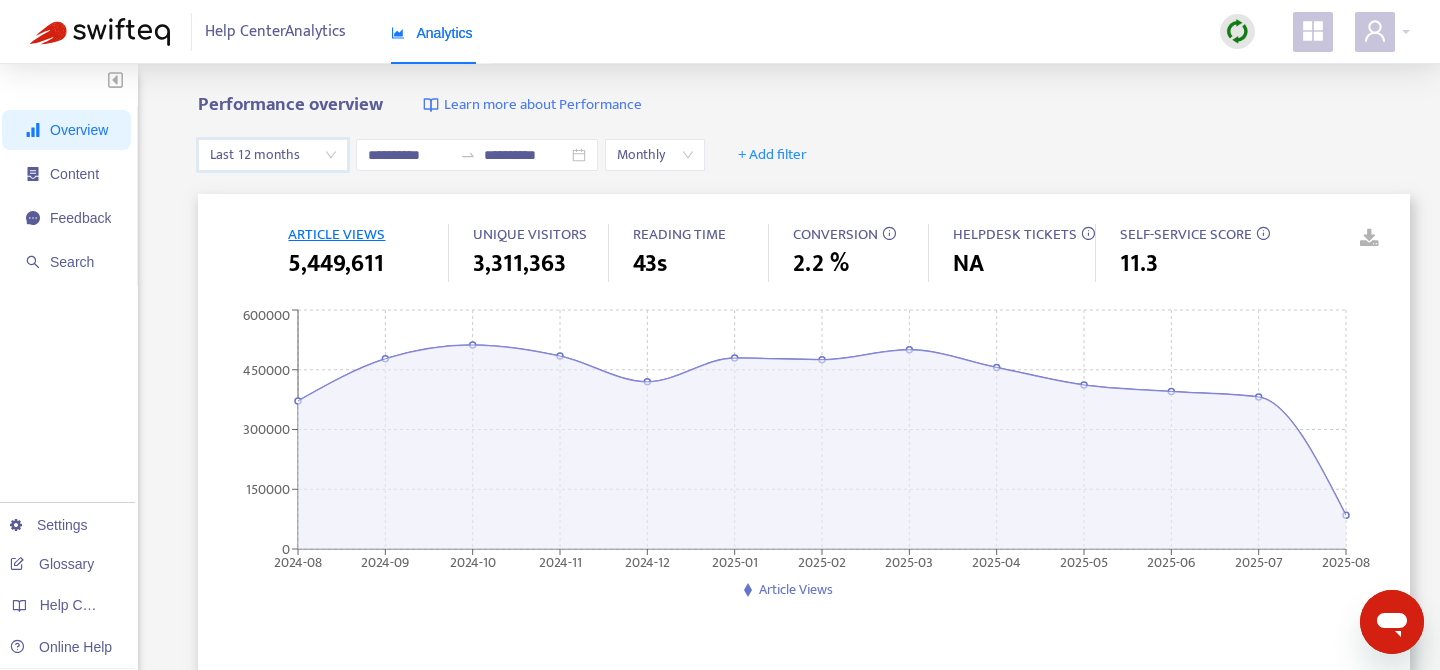 click on "Last 12 months" at bounding box center [273, 155] 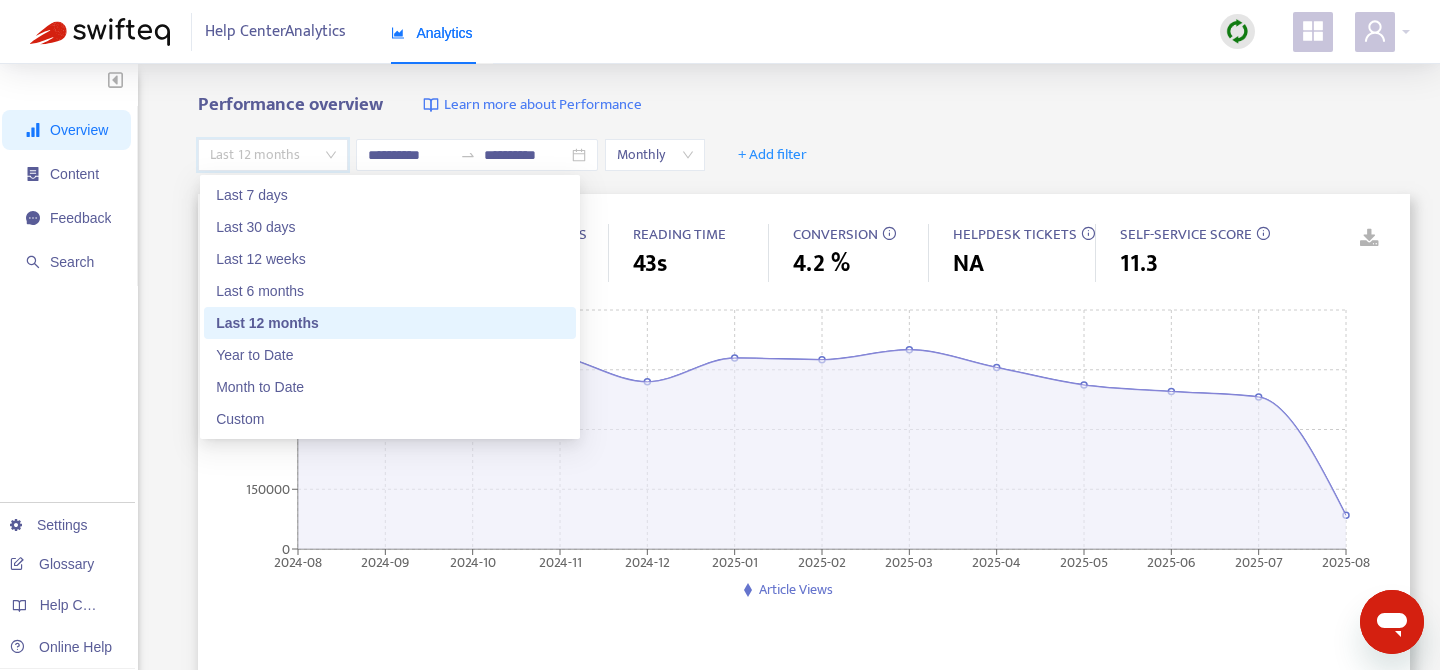 click on "Last 12 months" at bounding box center (273, 155) 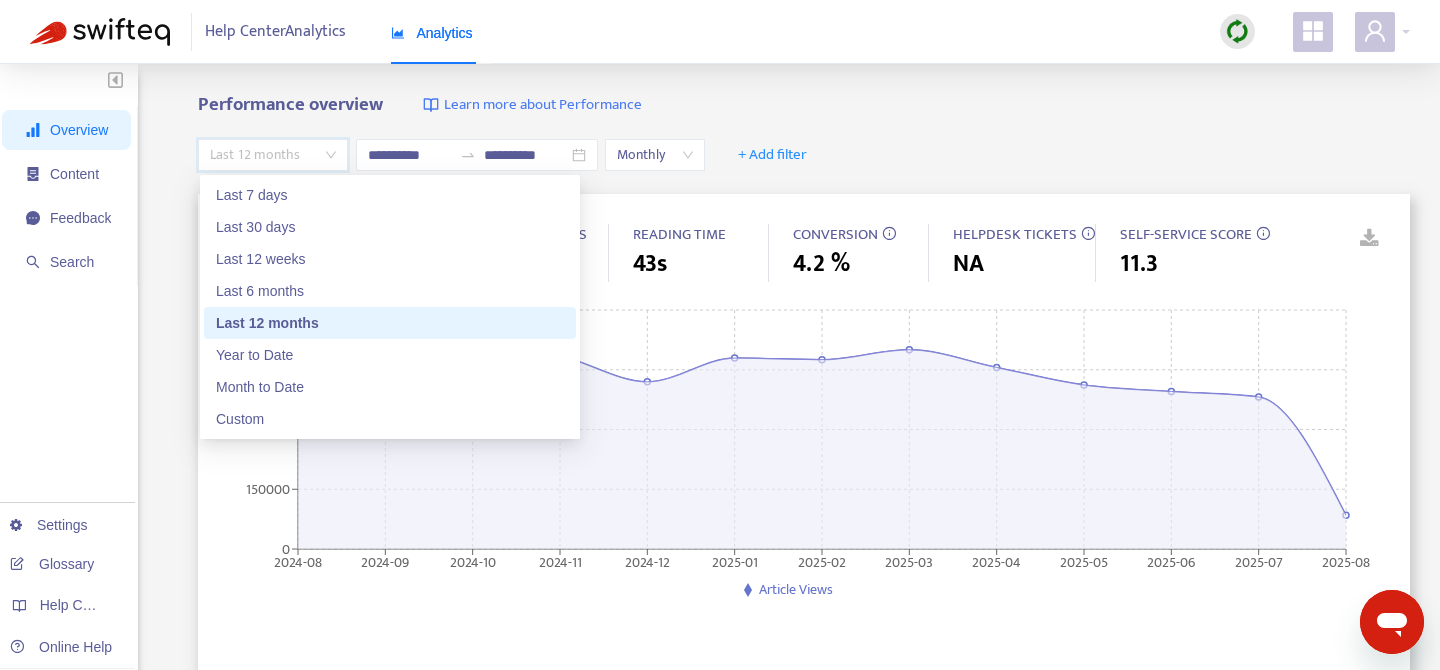 click on "Last 12 months" at bounding box center (273, 155) 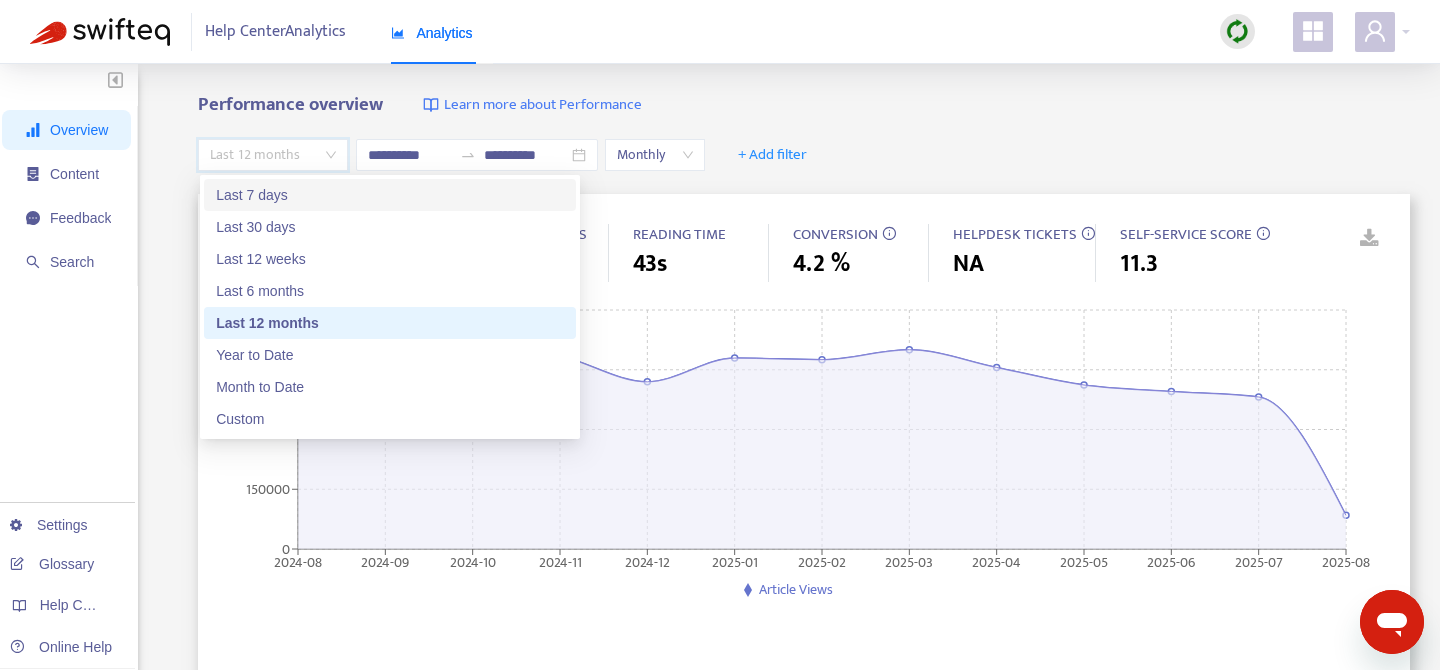 click on "Last 7 days" at bounding box center [390, 195] 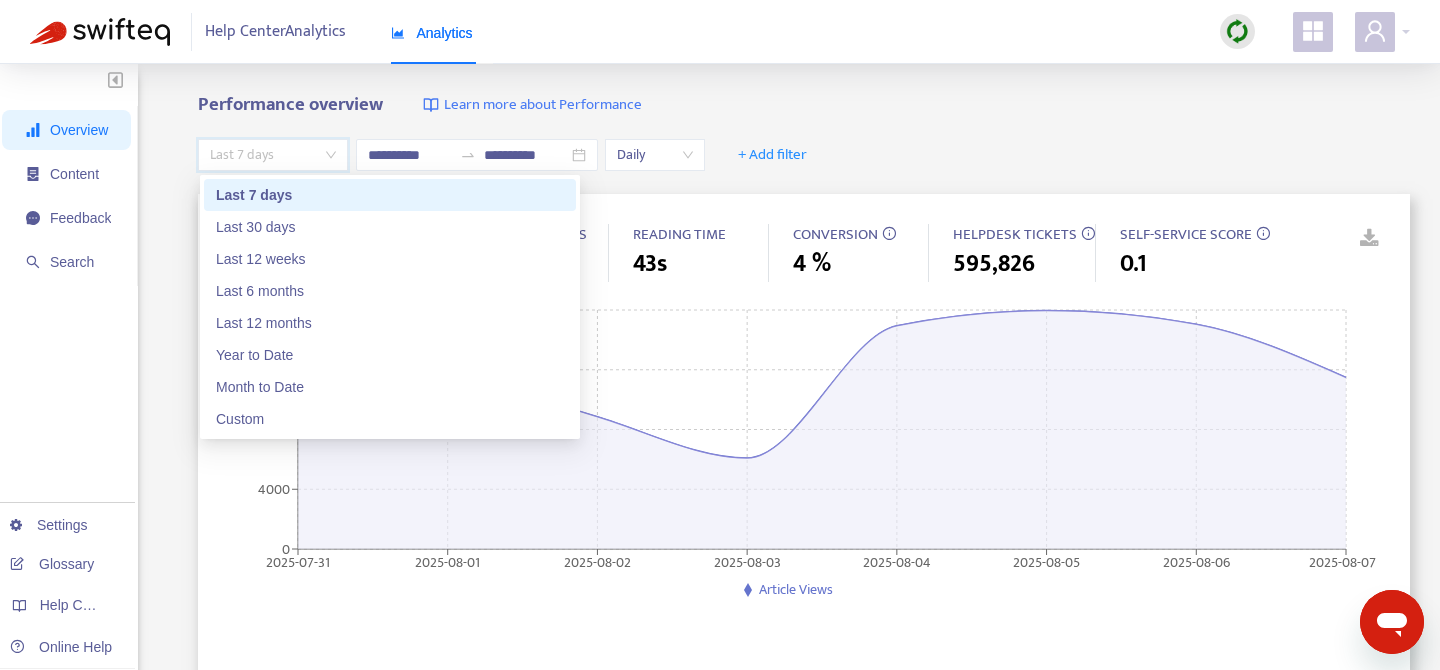 click on "Last 7 days" at bounding box center [273, 155] 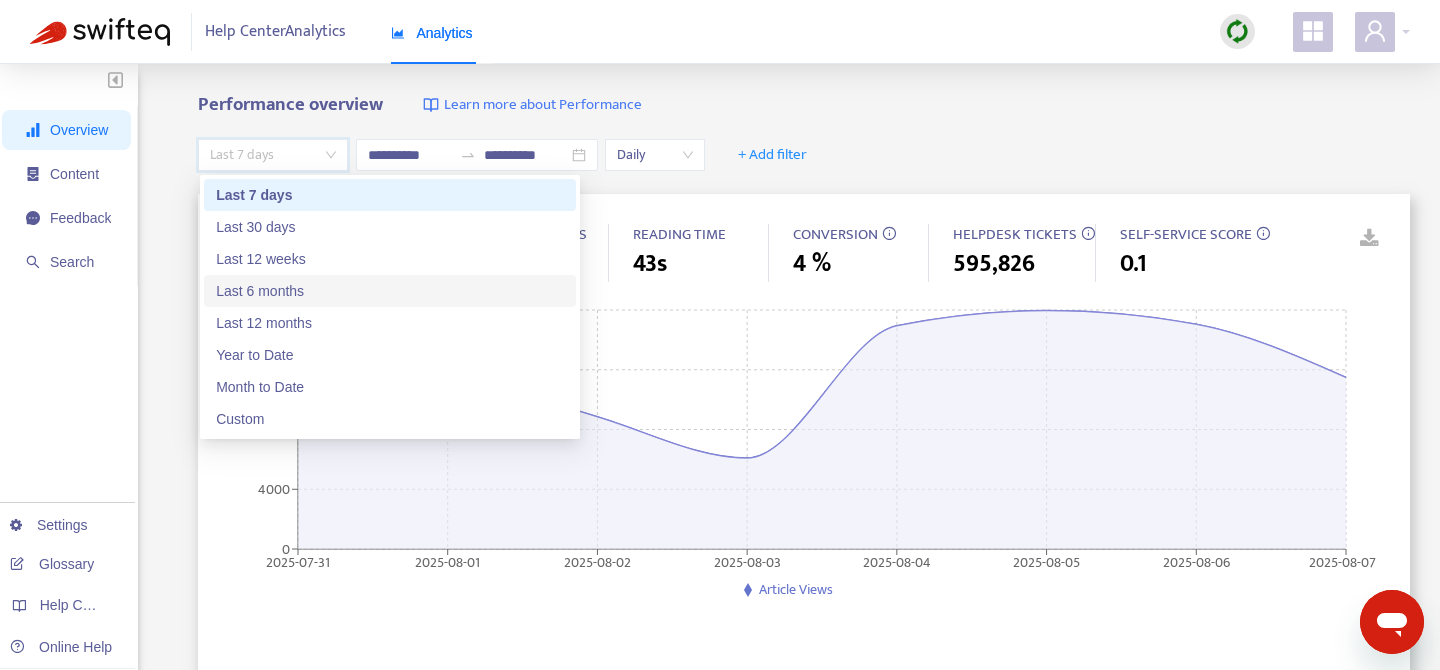 click on "Last 6 months" at bounding box center [390, 291] 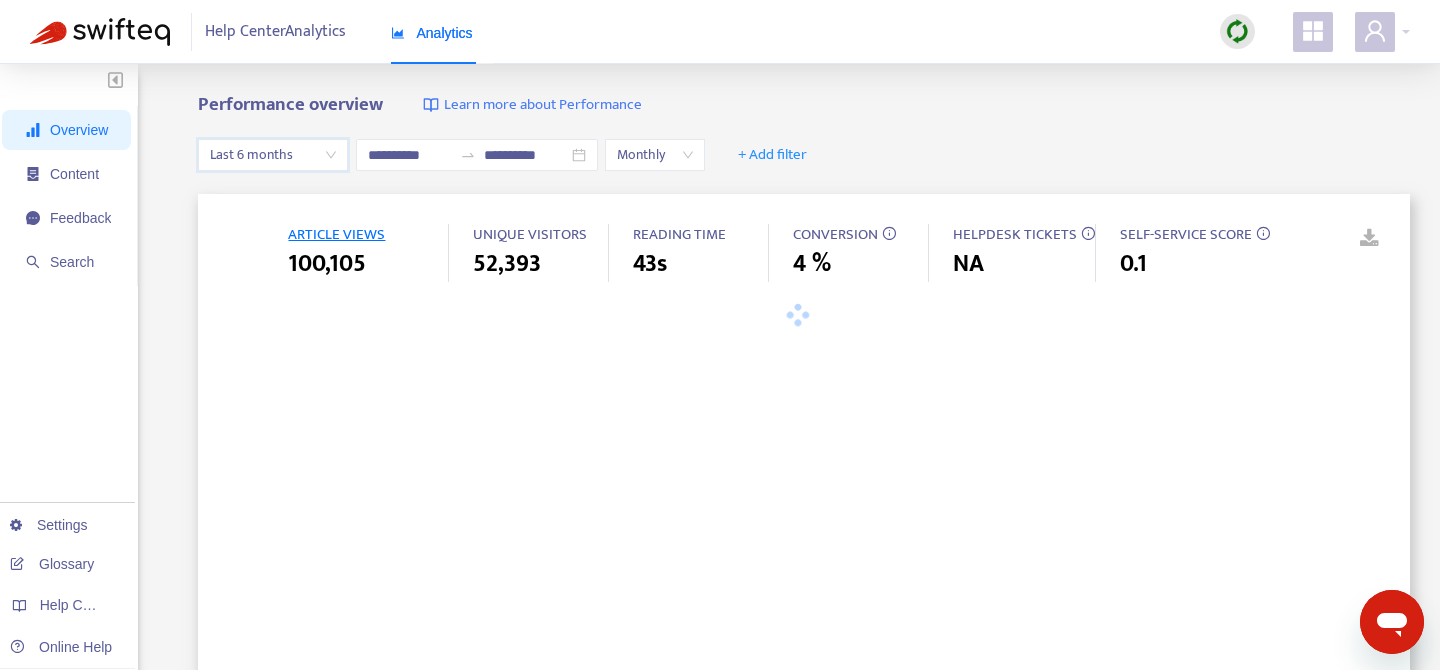scroll, scrollTop: 4, scrollLeft: 0, axis: vertical 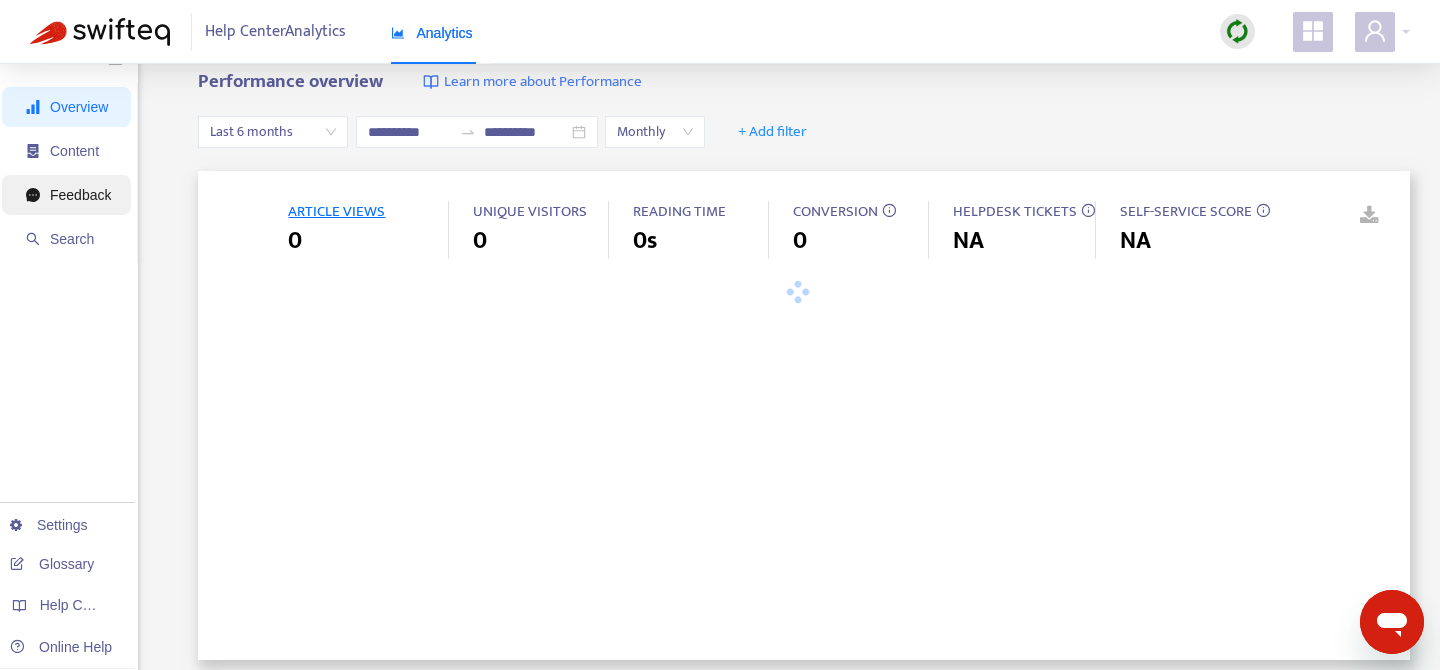 click on "Feedback" at bounding box center (80, 195) 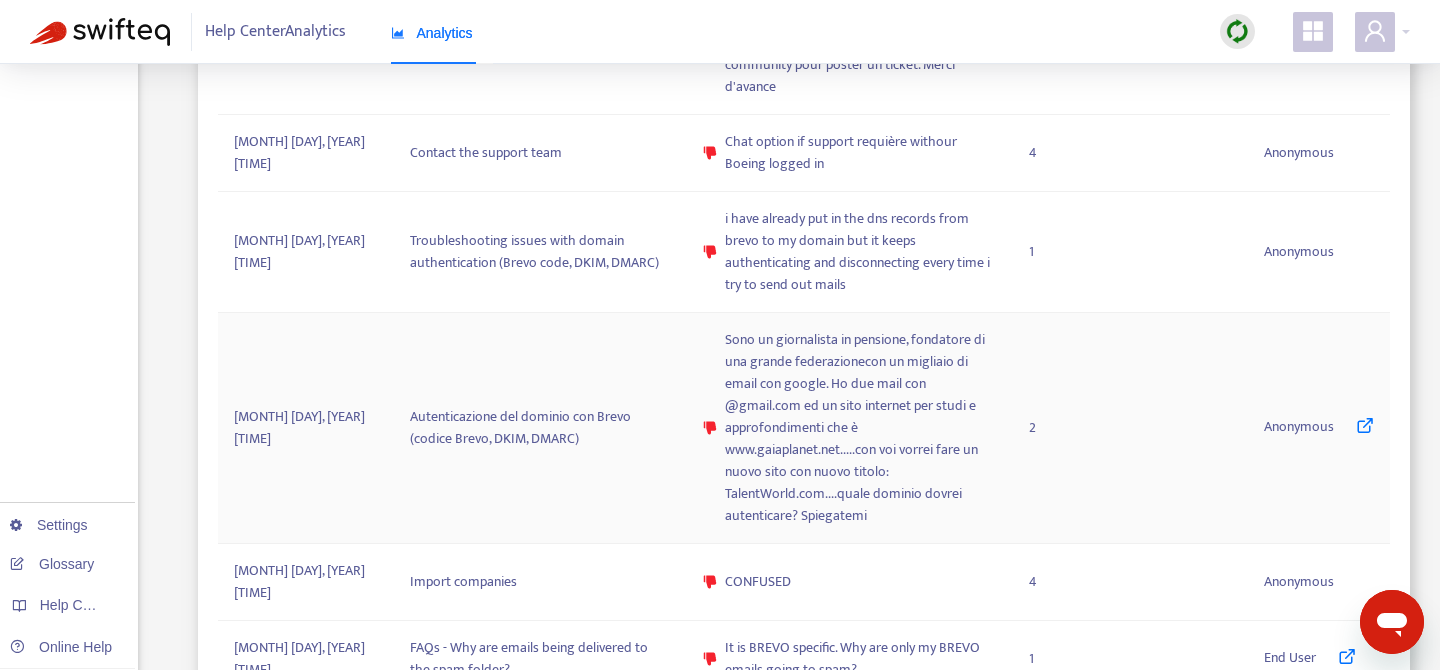scroll, scrollTop: 1860, scrollLeft: 0, axis: vertical 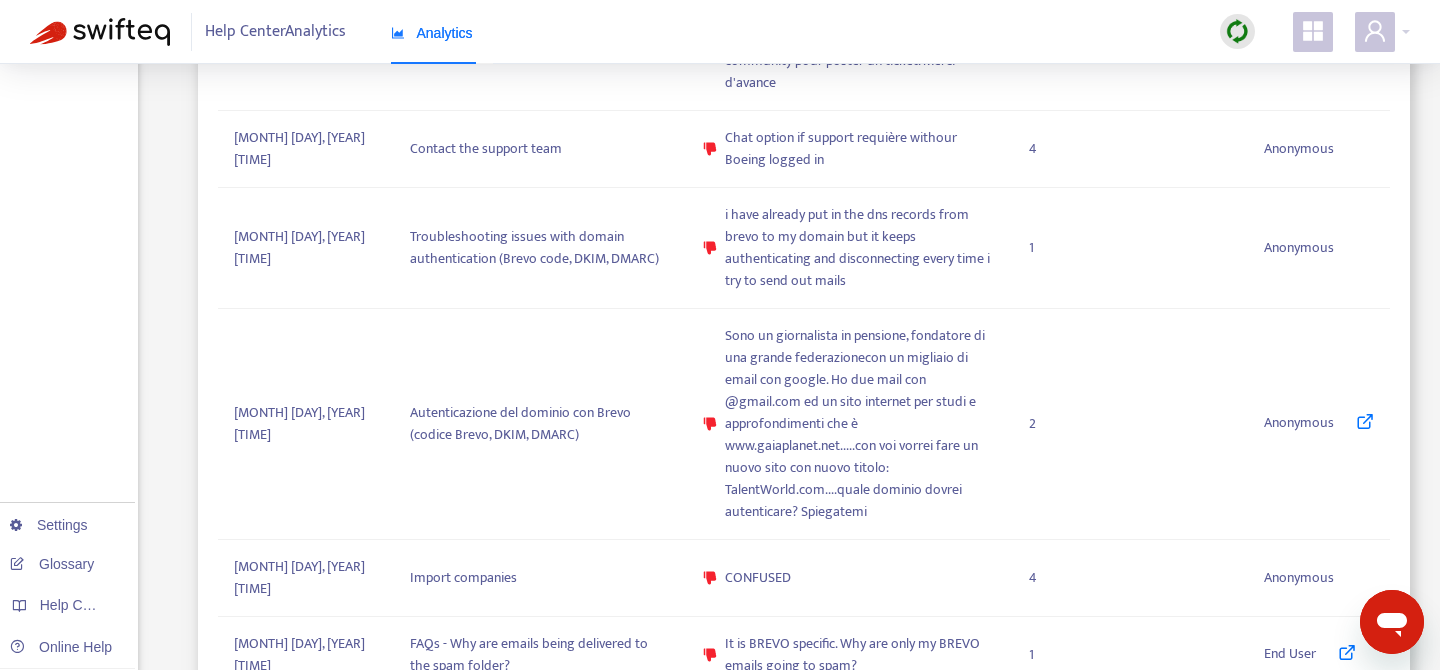 click on "2" at bounding box center (1002, 726) 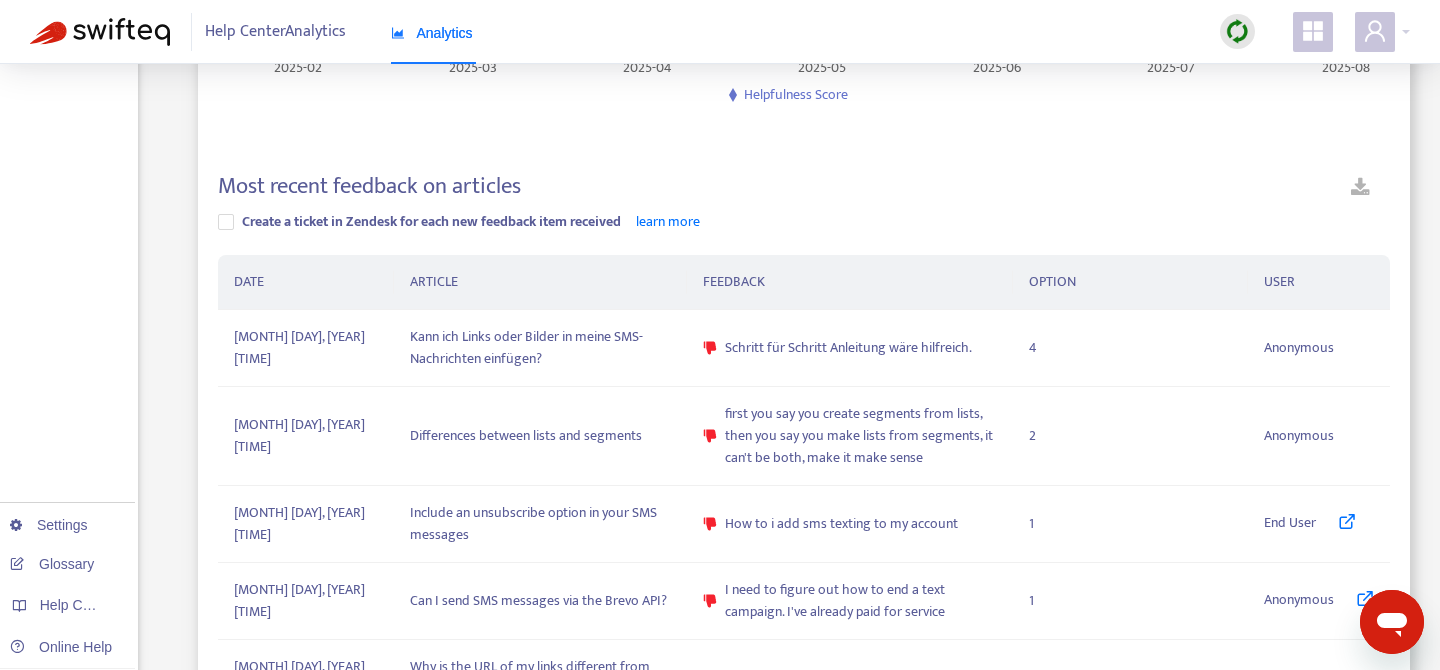 scroll, scrollTop: 0, scrollLeft: 0, axis: both 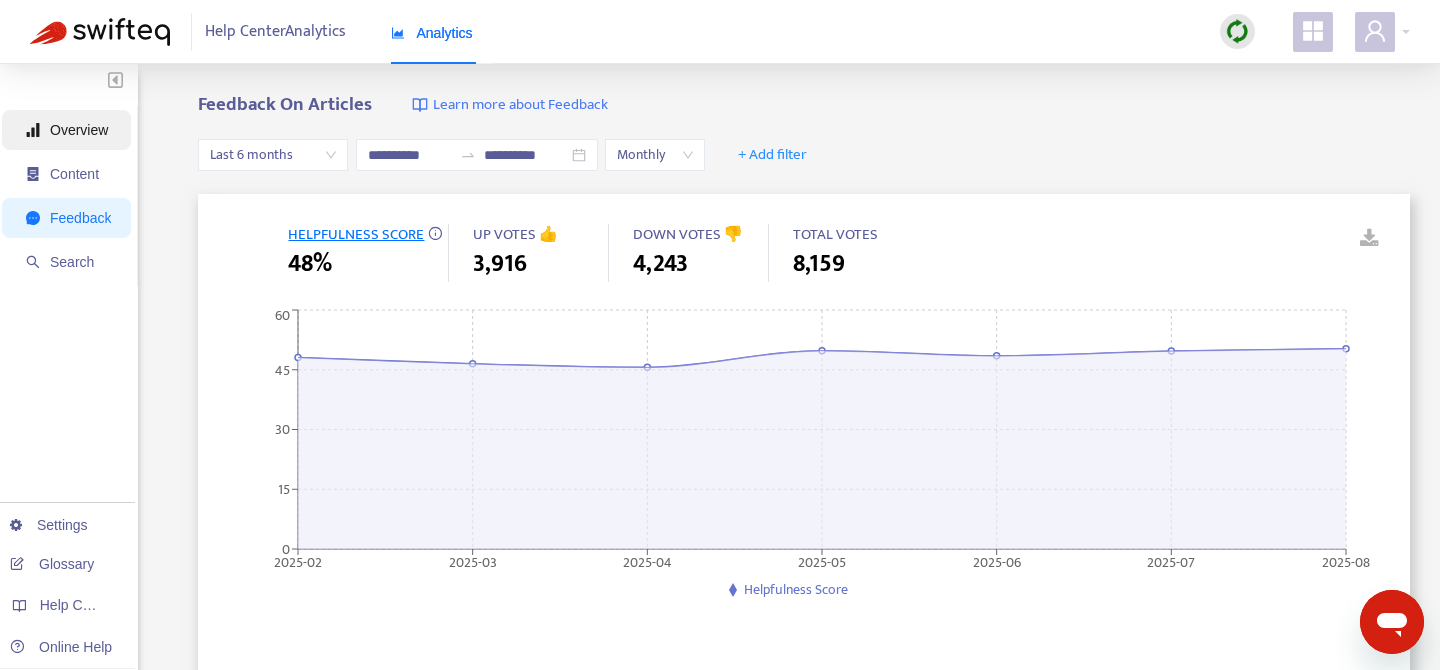 click on "Overview" at bounding box center [79, 130] 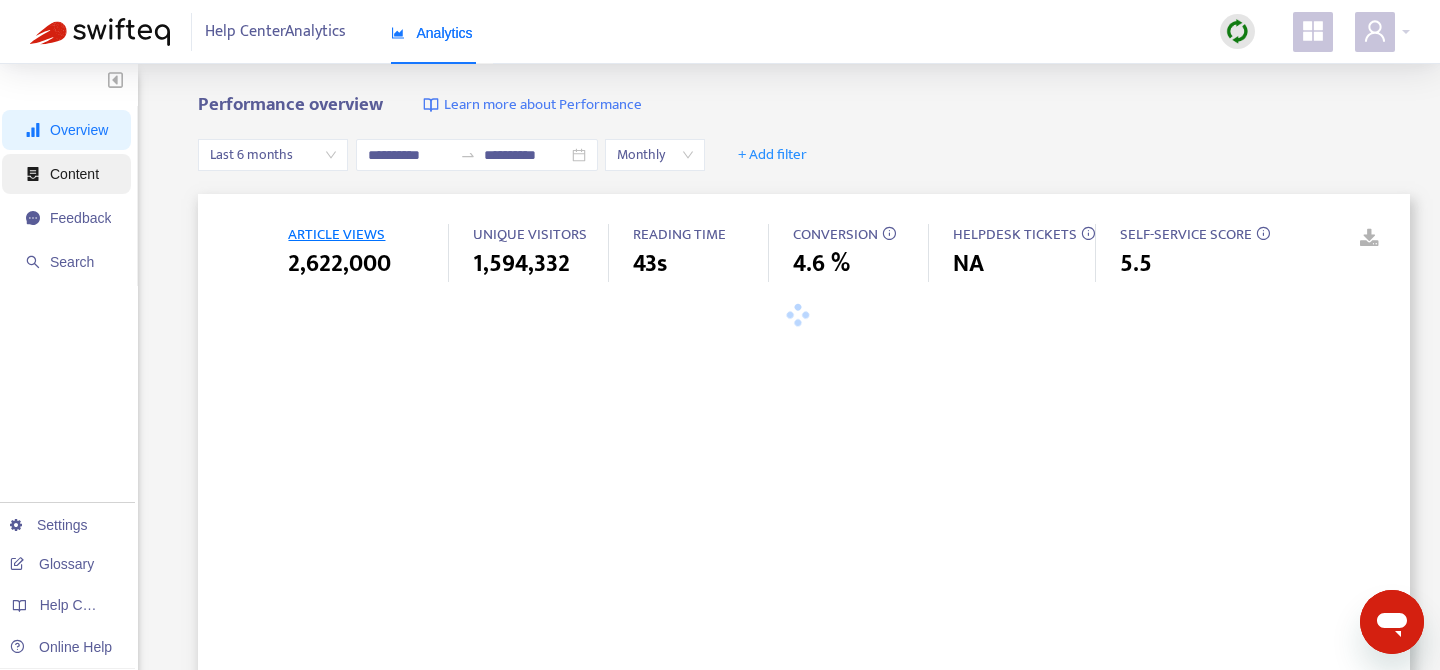 click on "Content" at bounding box center [74, 174] 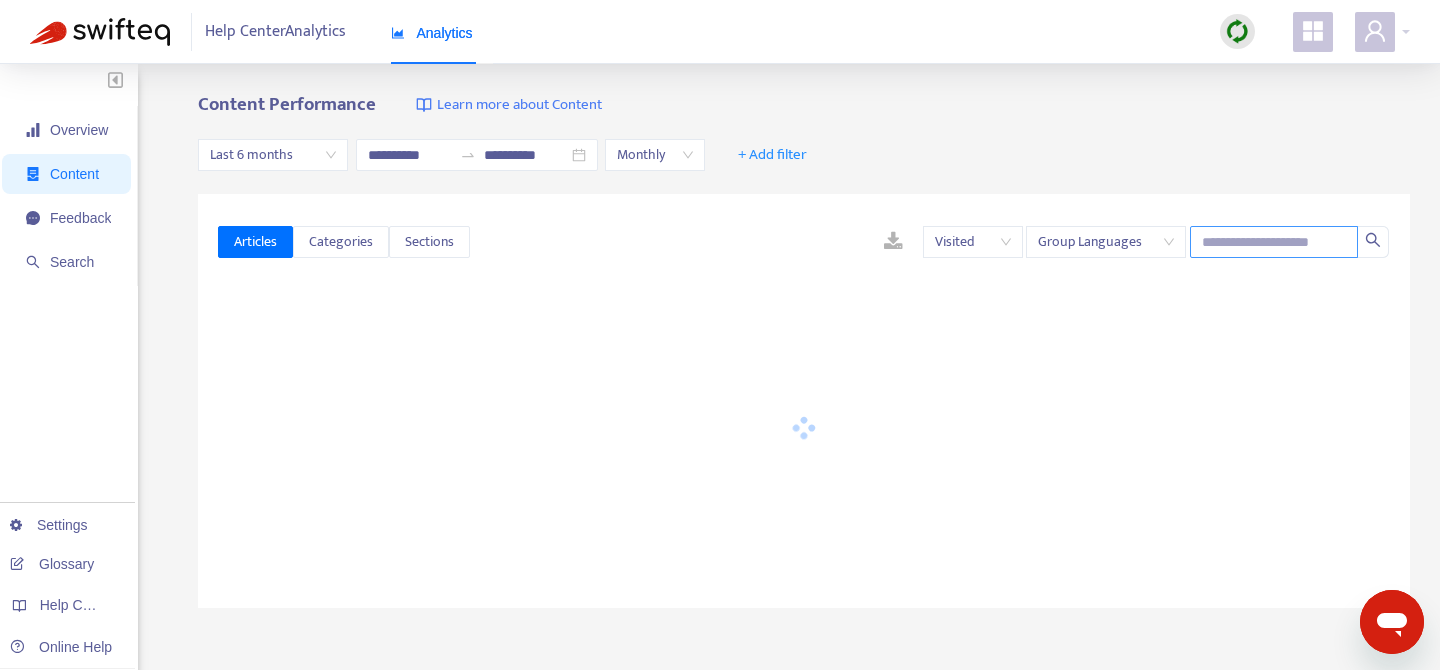 click at bounding box center (1274, 242) 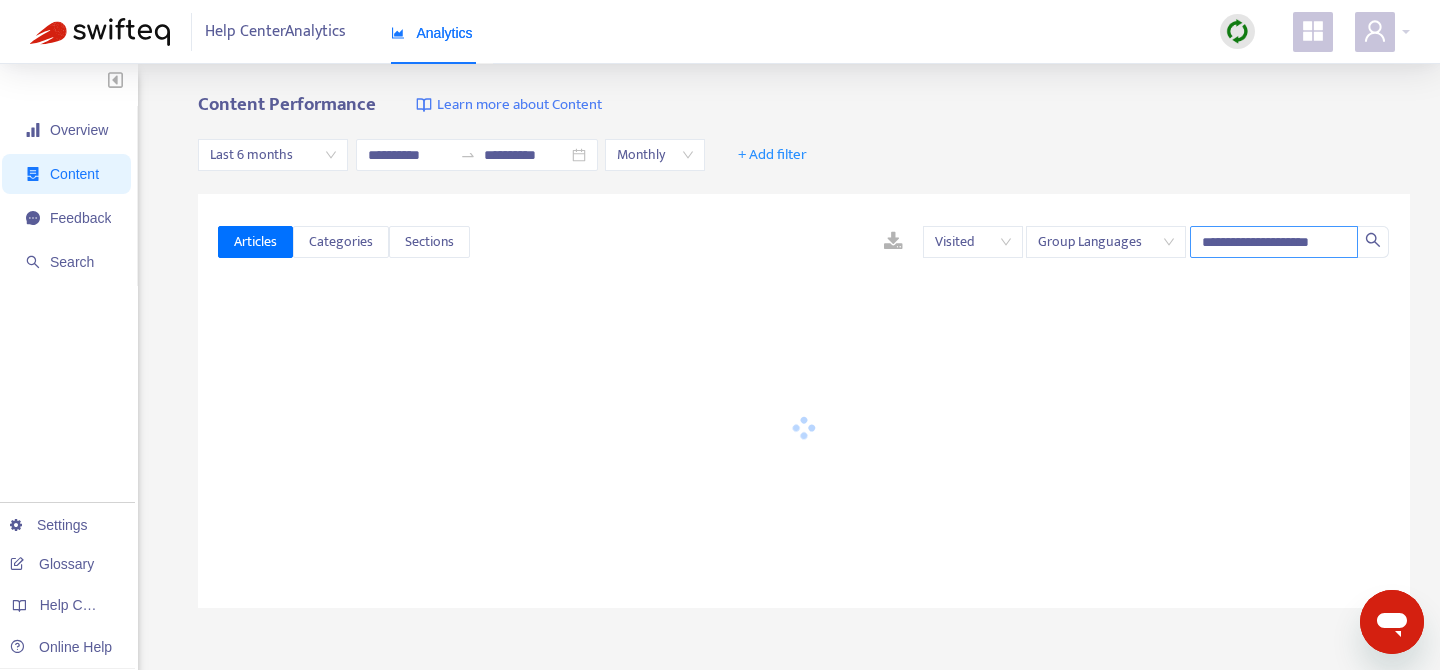 type on "**********" 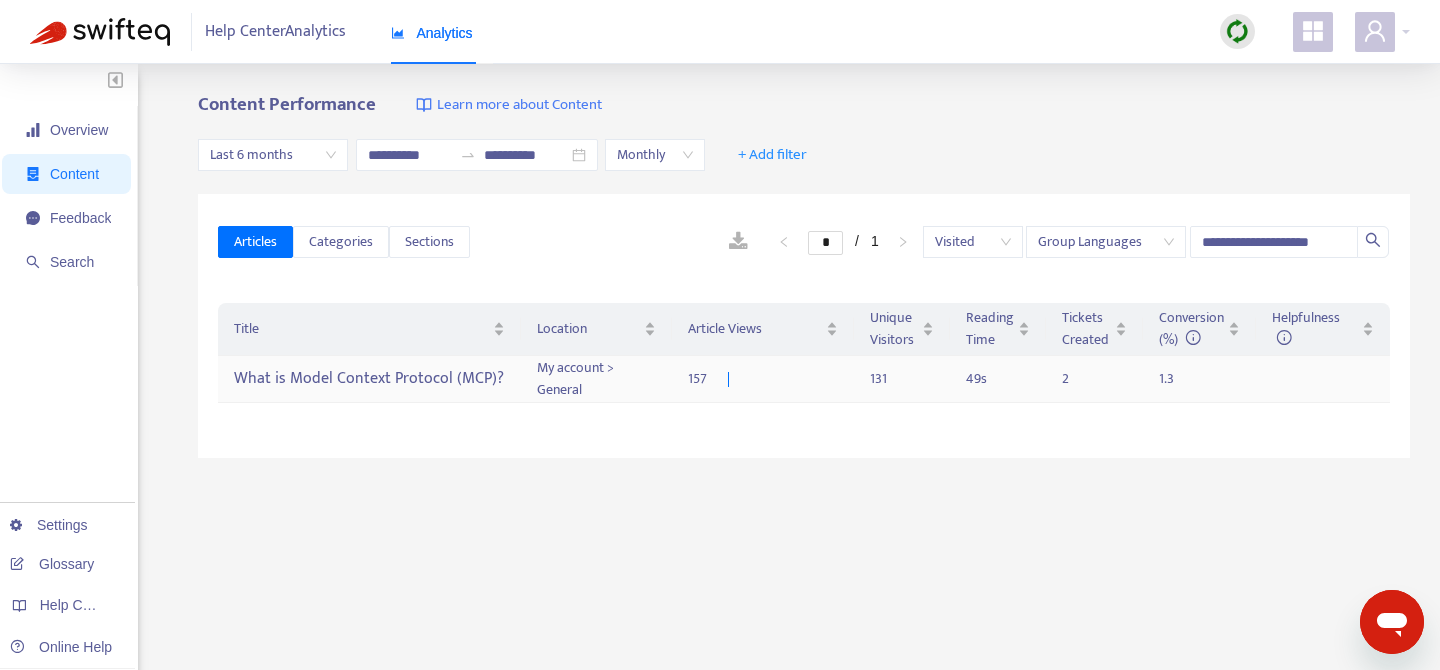 click on "What is Model Context Protocol (MCP)?" at bounding box center (369, 379) 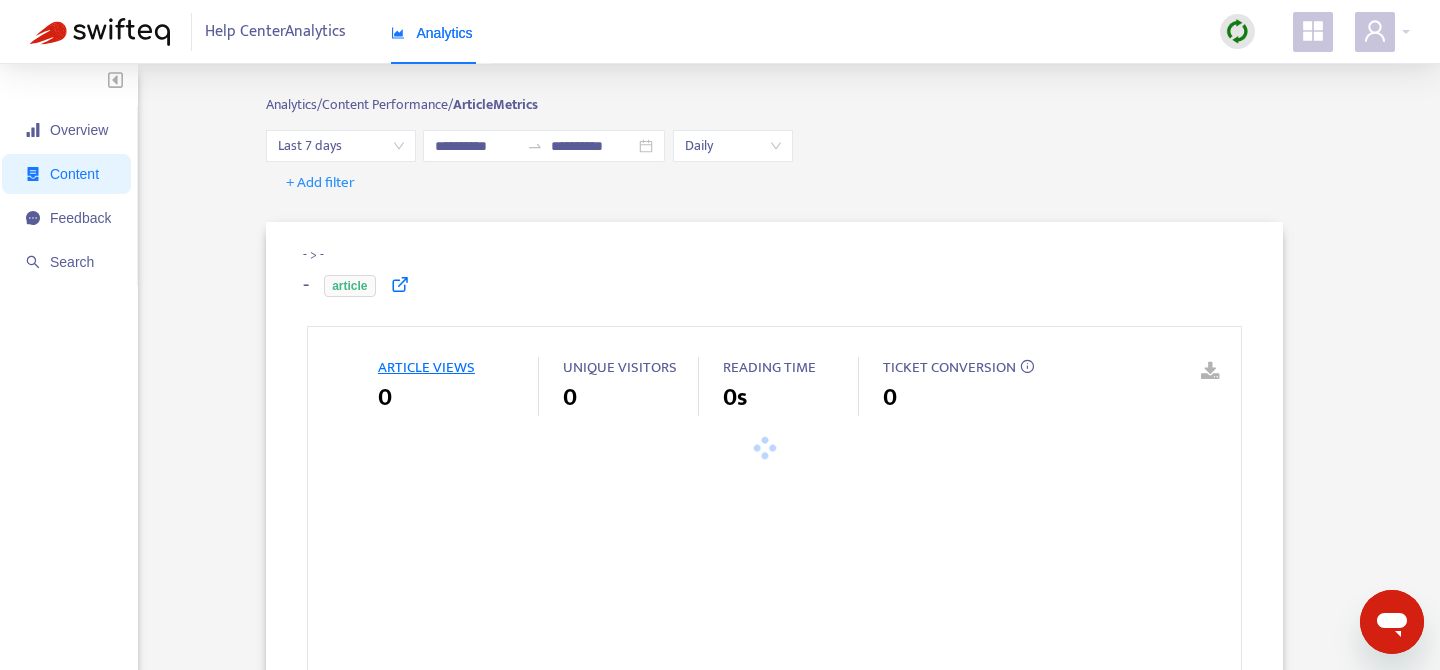 type on "**********" 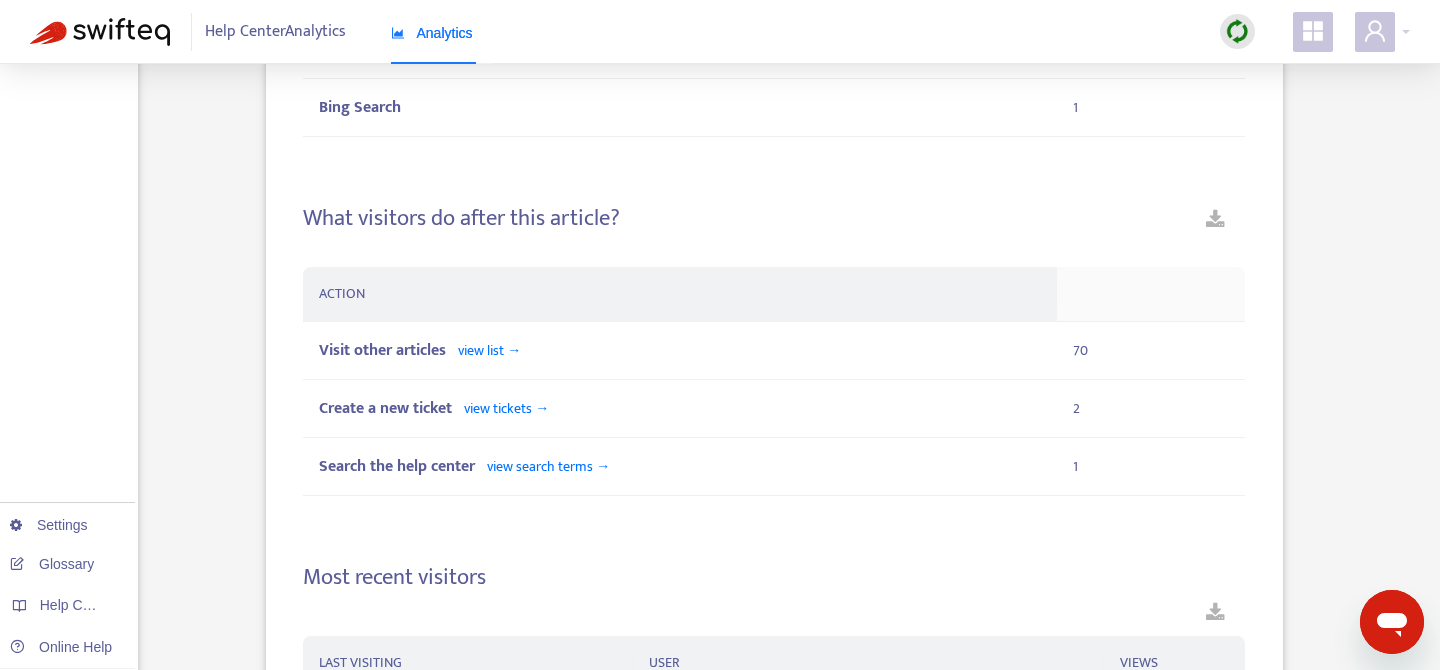 scroll, scrollTop: 1647, scrollLeft: 0, axis: vertical 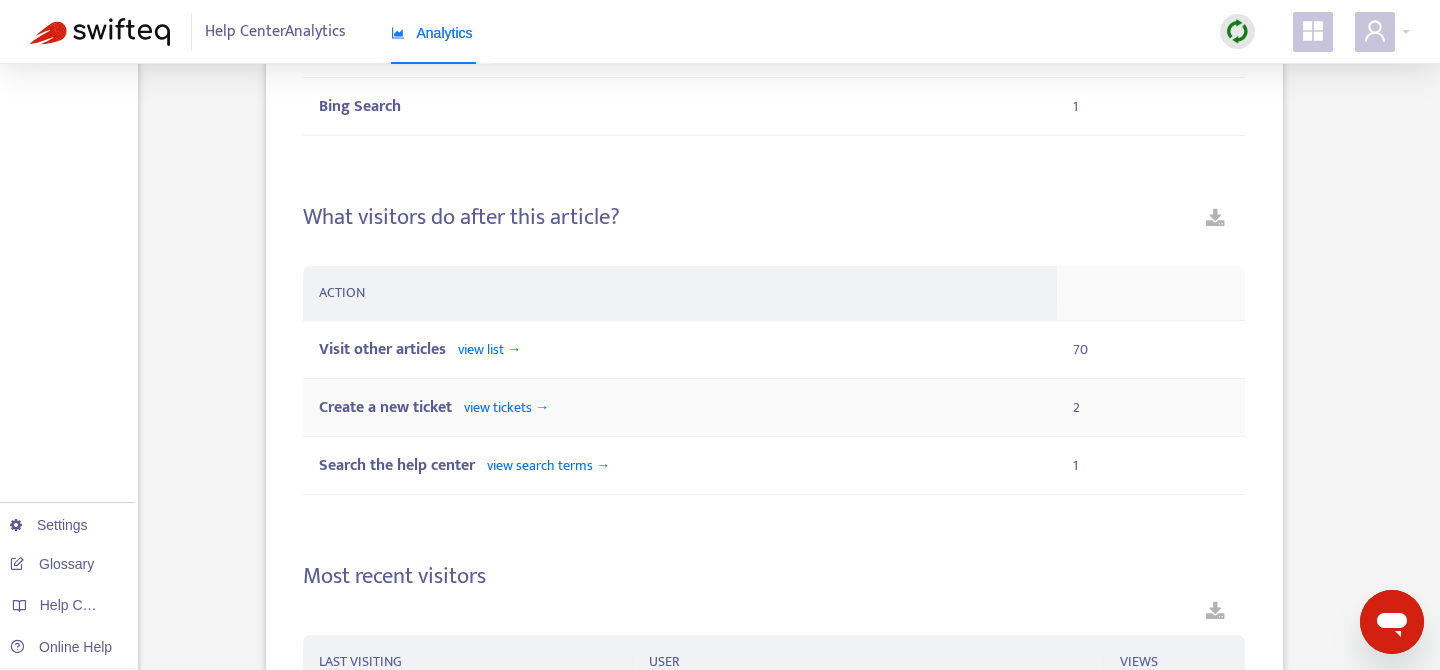 click on "view tickets →" at bounding box center [506, 407] 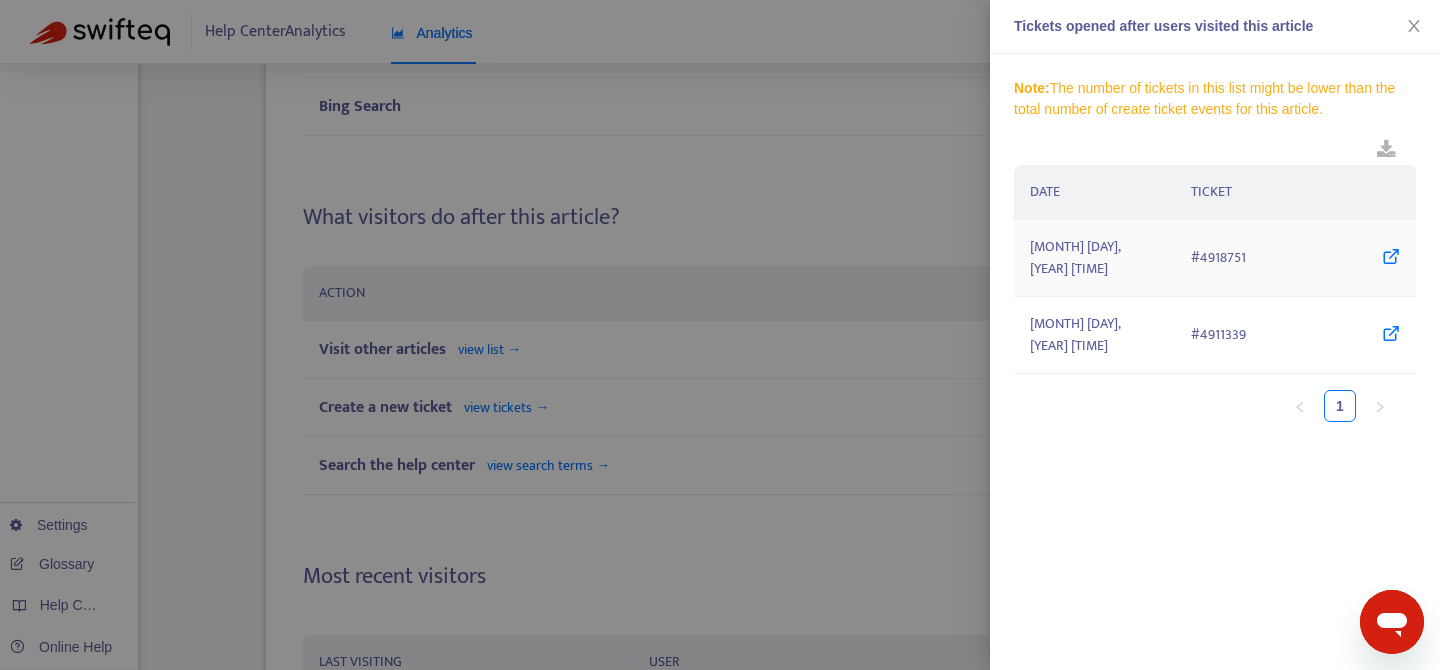 click at bounding box center (1391, 258) 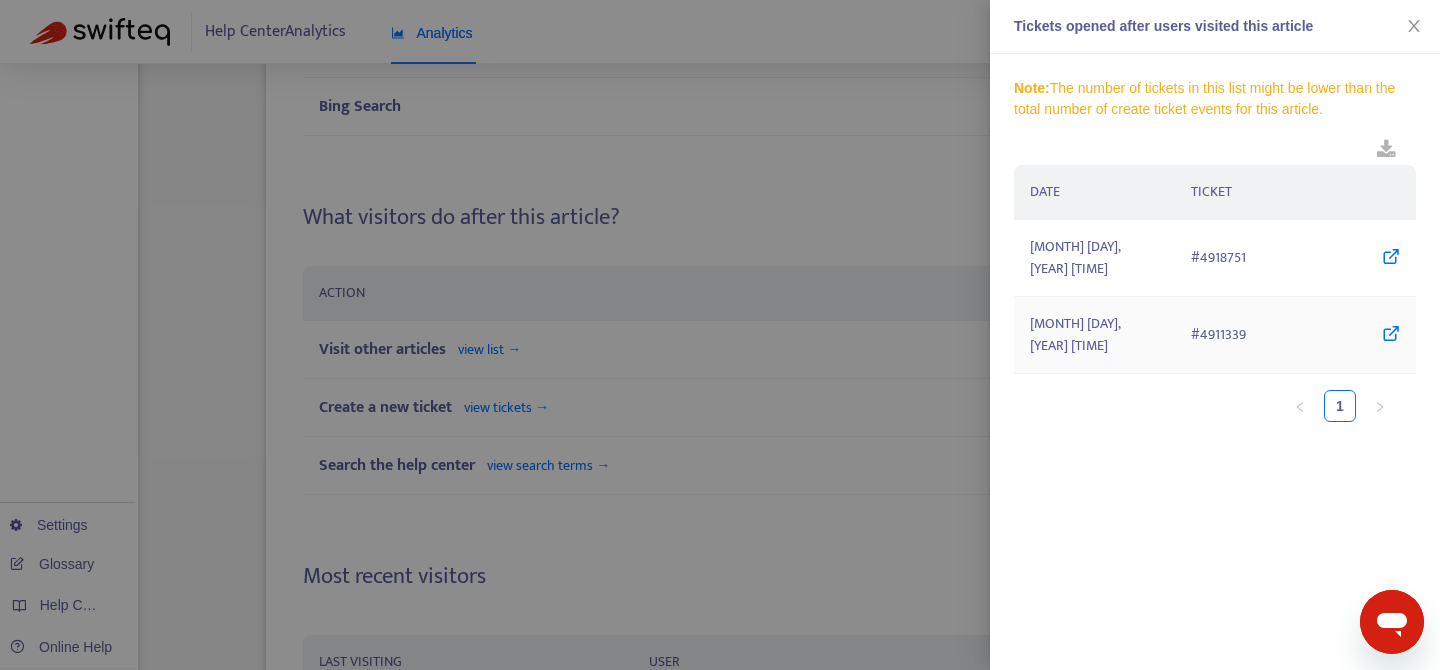 click at bounding box center [1391, 335] 